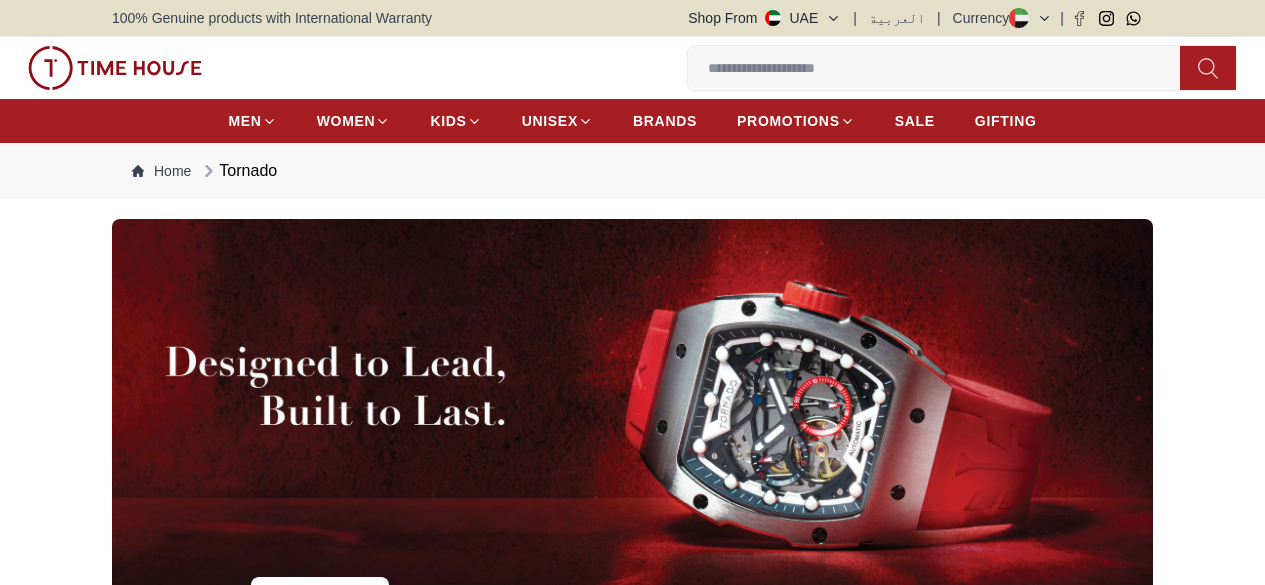 scroll, scrollTop: 466, scrollLeft: 0, axis: vertical 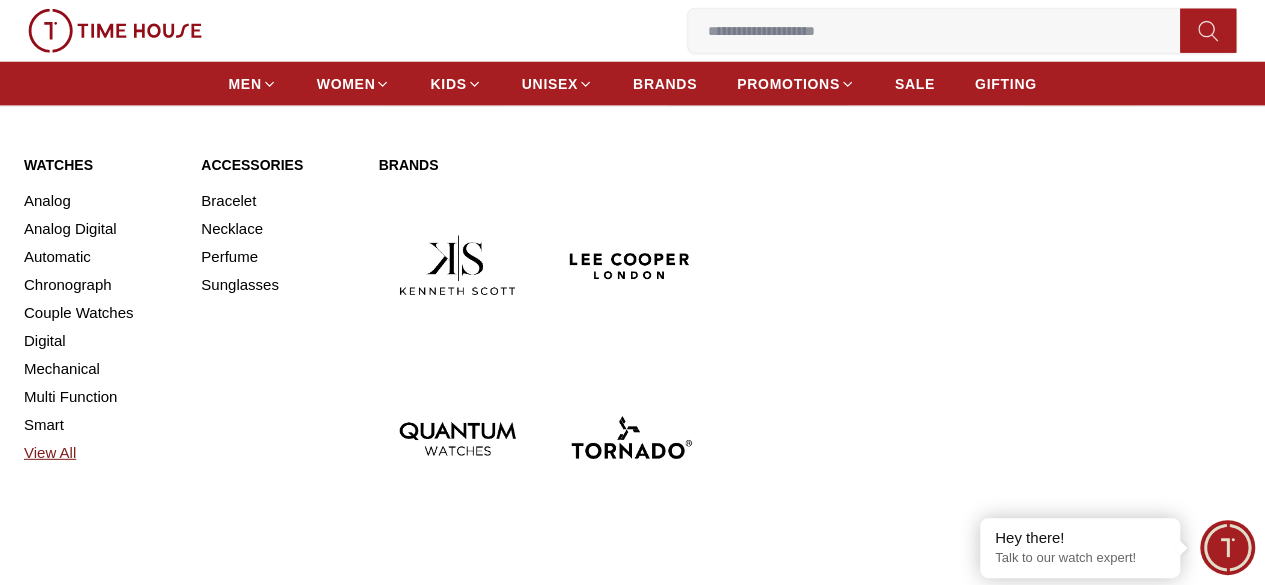 click on "View All" at bounding box center (100, 453) 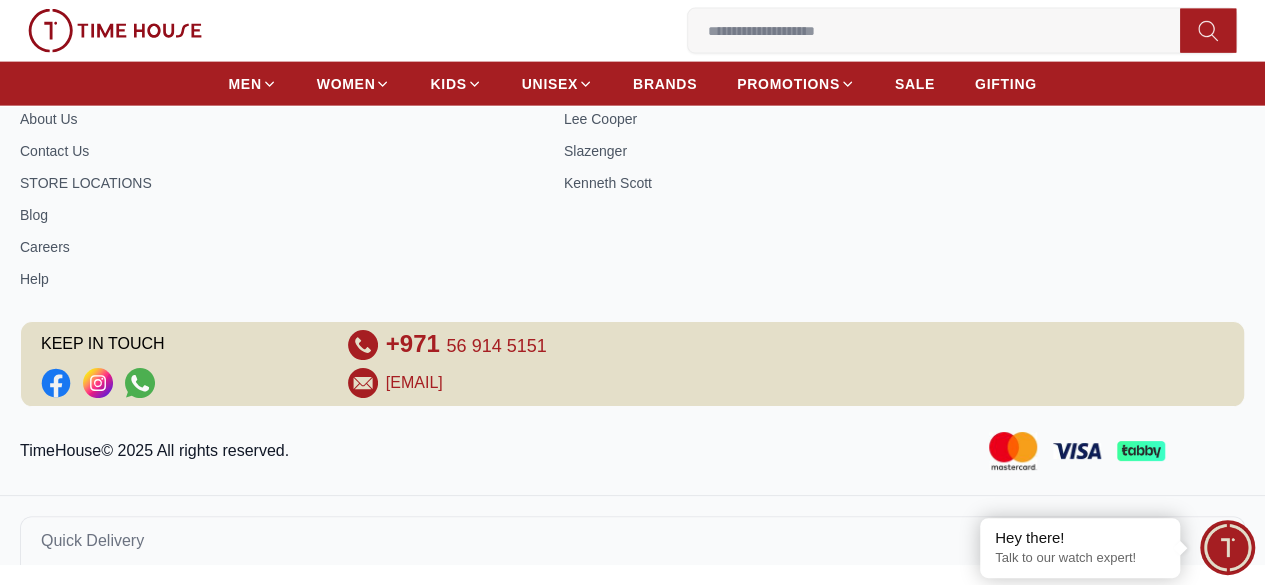 scroll, scrollTop: 0, scrollLeft: 0, axis: both 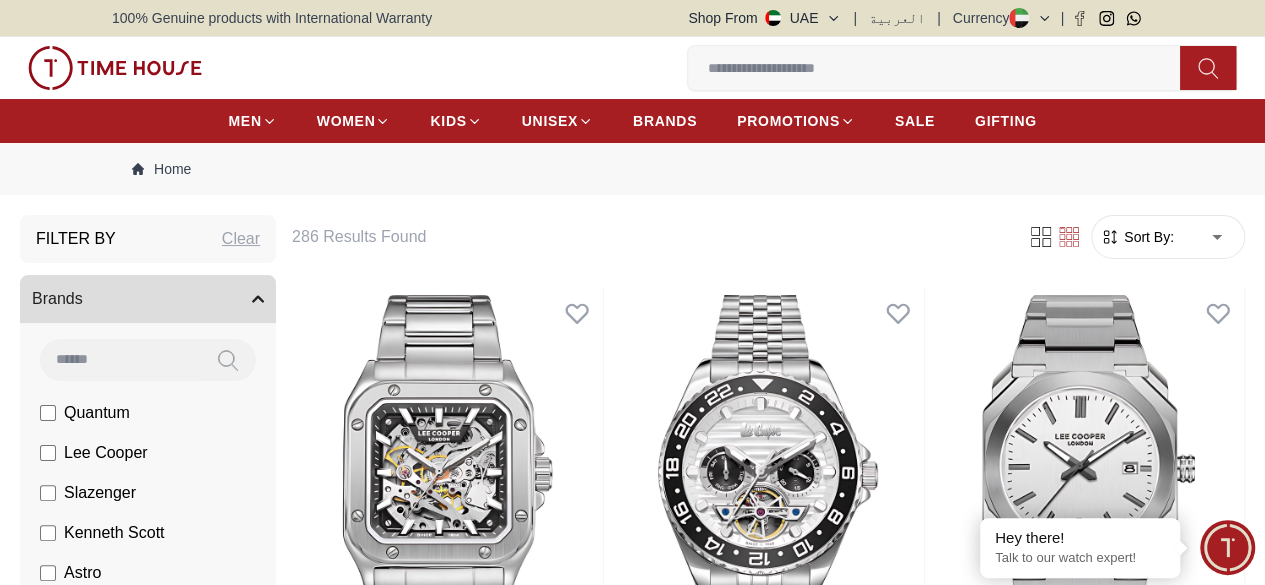 click on "Sort By: ​ ****** ​" at bounding box center (1168, 237) 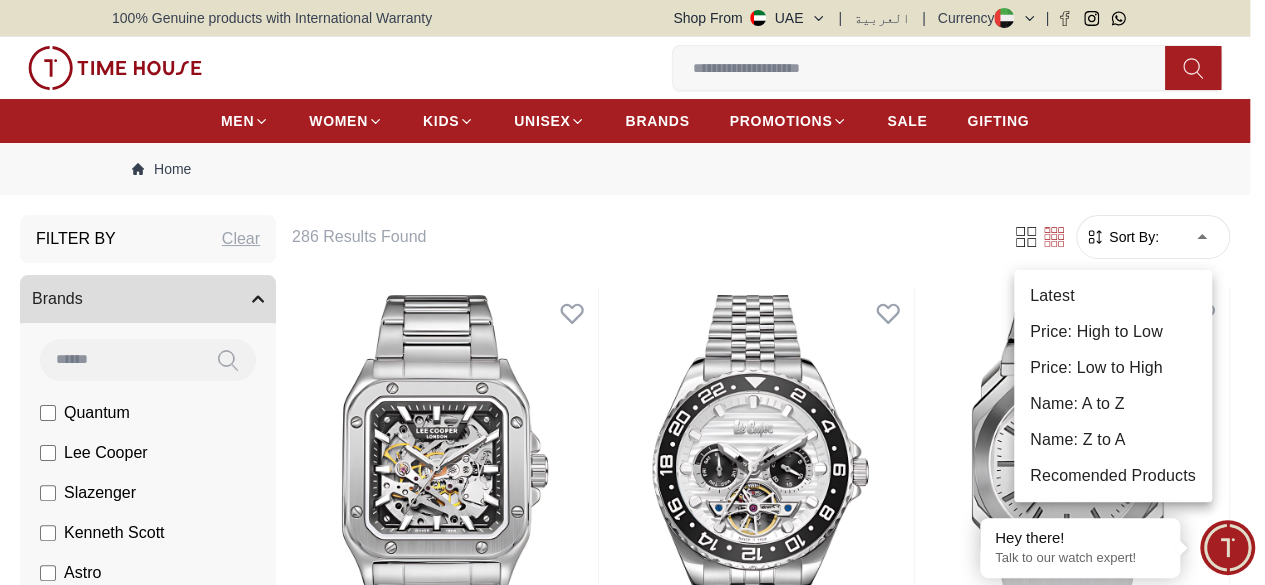 click on "100% Genuine products with International Warranty Shop From UAE | العربية |  Currency   | 0 Wishlist Help Our Stores My Account 0 Wishlist My Bag MEN WOMEN KIDS UNISEX BRANDS PROMOTIONS SALE GIFTING Home    Filter By Clear Brands Quantum Lee Cooper Slazenger Kenneth Scott Astro Ecstacy Tornado CASIO CITIZEN GUESS ORIENT Armani Exchange Police Ducati CERRUTI 1881 G-Shock Tsar Bomba Color Black Green Blue Red Dark Blue Silver Silver / Black Orange Rose Gold Grey White White / Rose Gold Silver / Silver Dark Blue / Silver Silver / Gold Silver / Rose Gold Black / Black Black / Silver Black / Rose Gold Gold Yellow Brown White / Silver Light Blue Black /Rose Gold Black /Grey Black /Red Black /Black Black / Rose Gold / Black Rose Gold / Black Rose Gold / Black / Black Pink Green /Silver Purple Silver Silver Silver / Blue Green / Green Blue / Black Blue / Blue Titanum Navy Blue Military Green Blue / Silver Champagne White / Gold White / Gold  Black  Ivory Green / Silver Blue  Army Green Camouflage 1" at bounding box center (632, 2613) 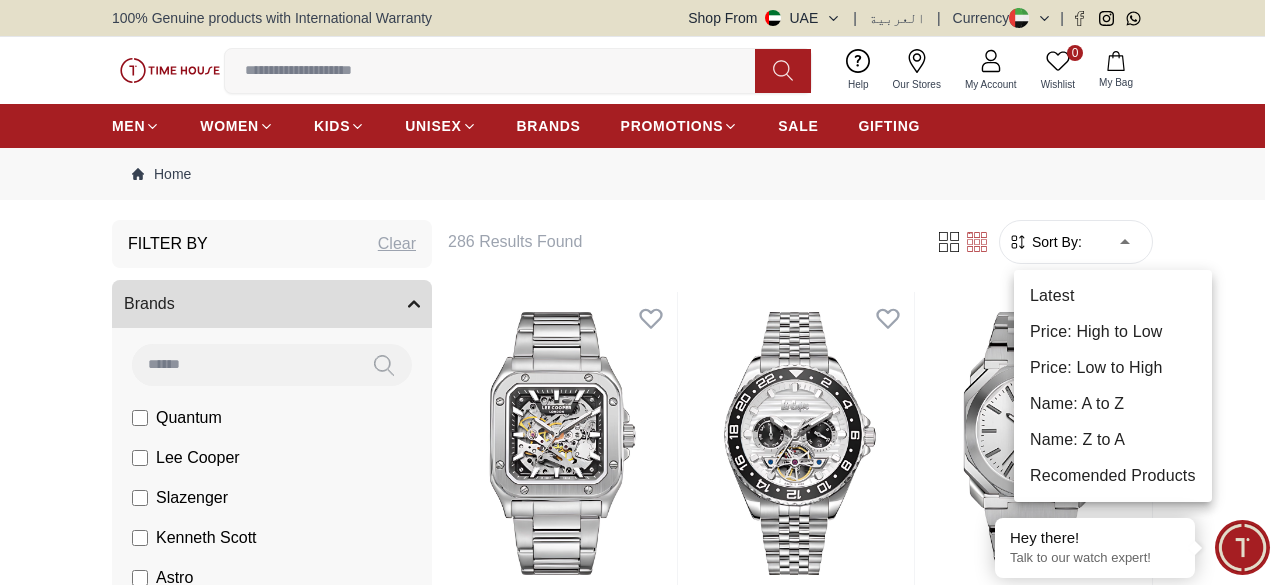 click on "Price: Low to High" at bounding box center [1113, 368] 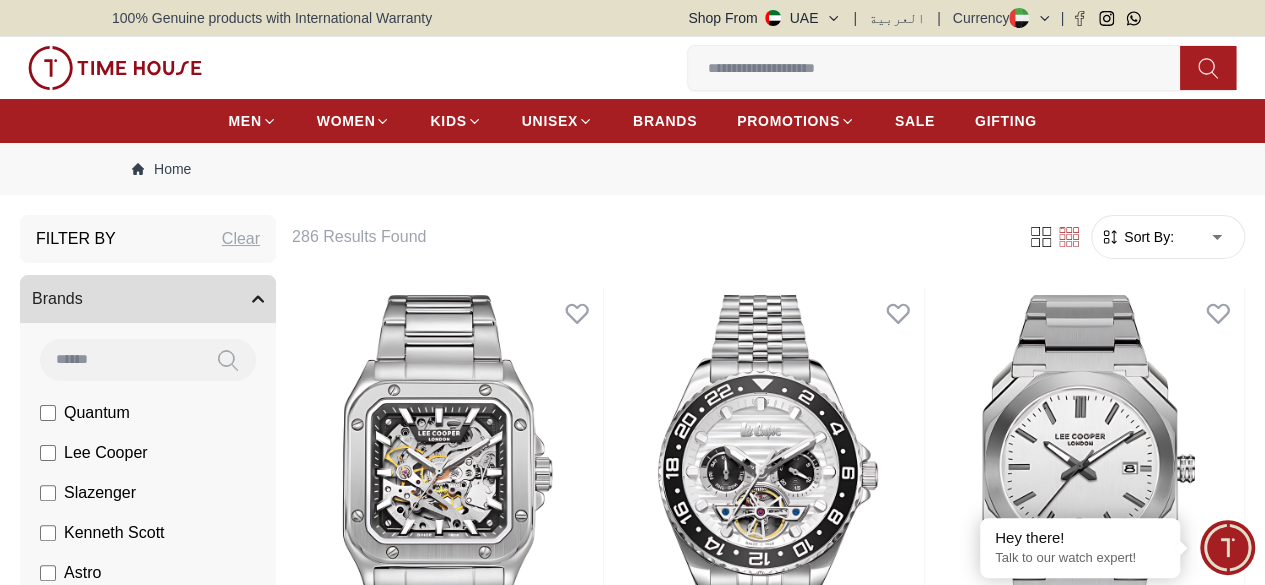 type on "*" 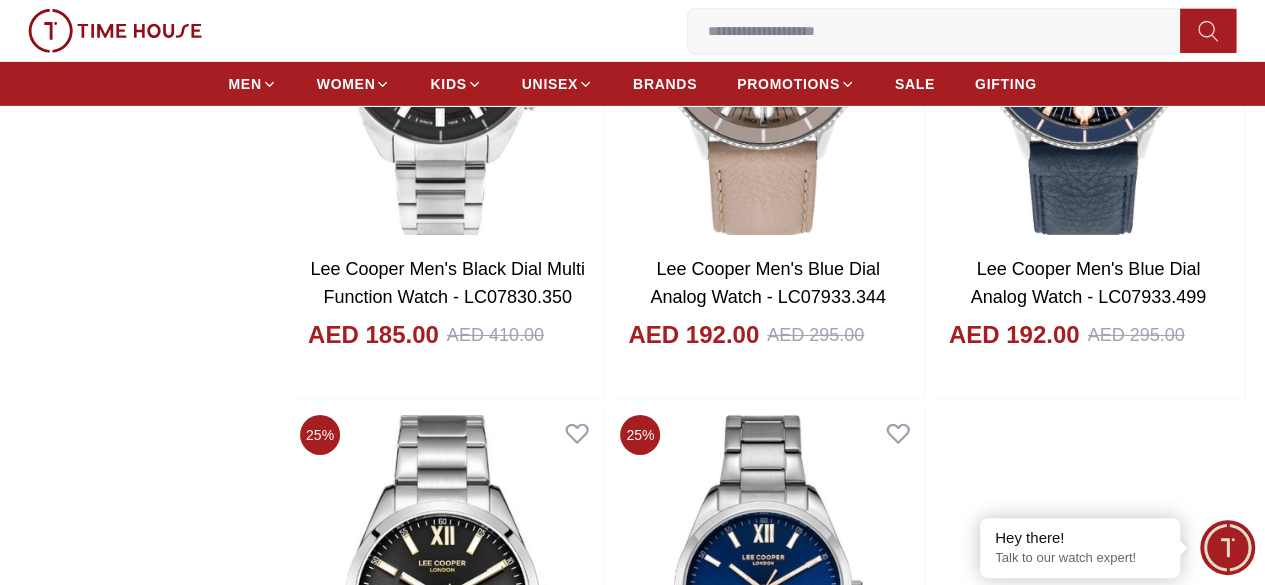 scroll, scrollTop: 3333, scrollLeft: 0, axis: vertical 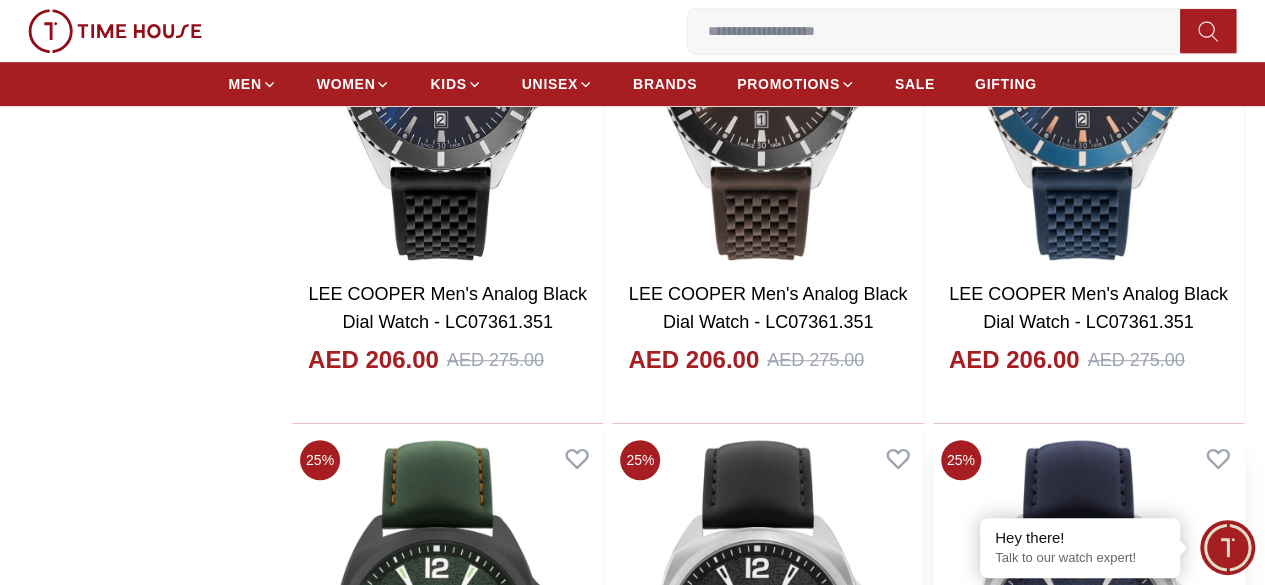 click at bounding box center (1088, 630) 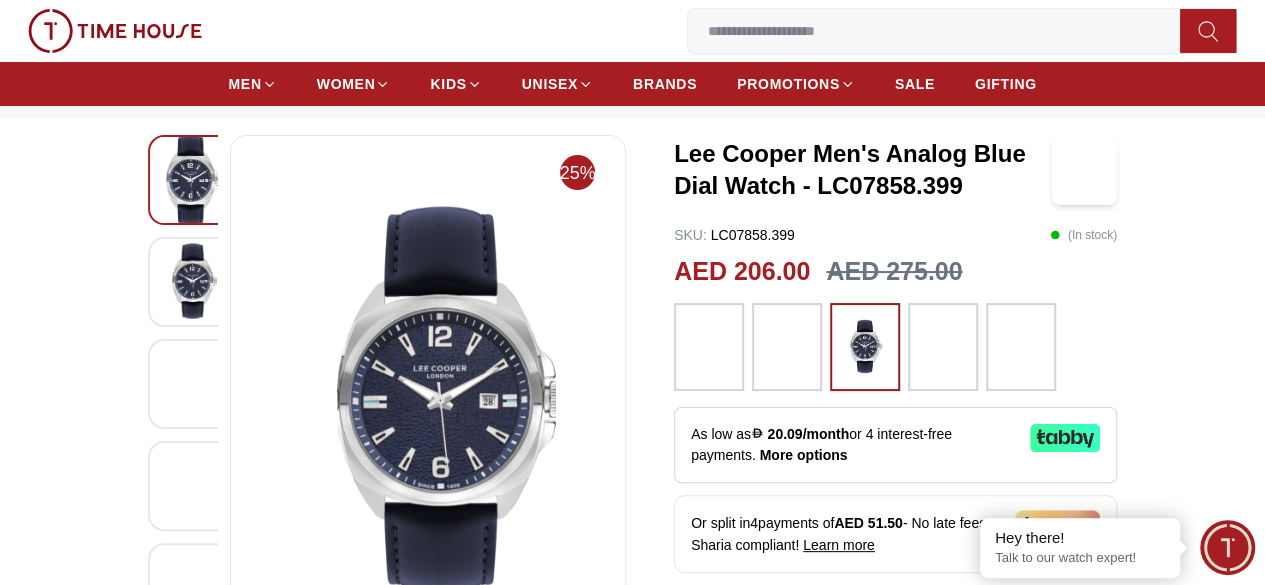 scroll, scrollTop: 0, scrollLeft: 0, axis: both 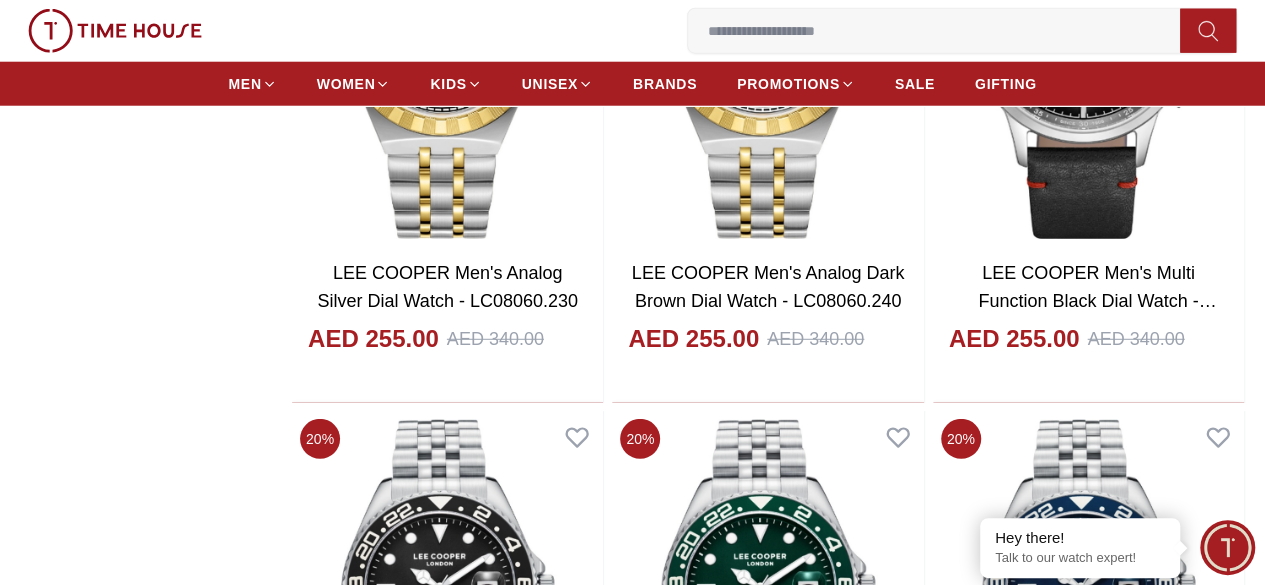 click at bounding box center (447, 1728) 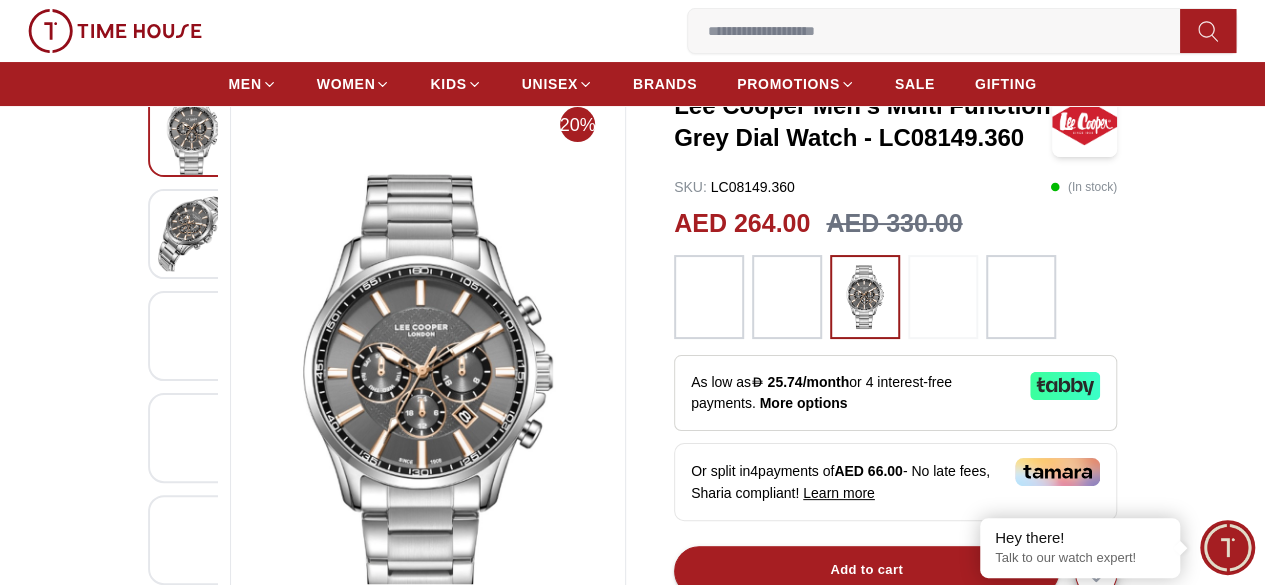 scroll, scrollTop: 133, scrollLeft: 0, axis: vertical 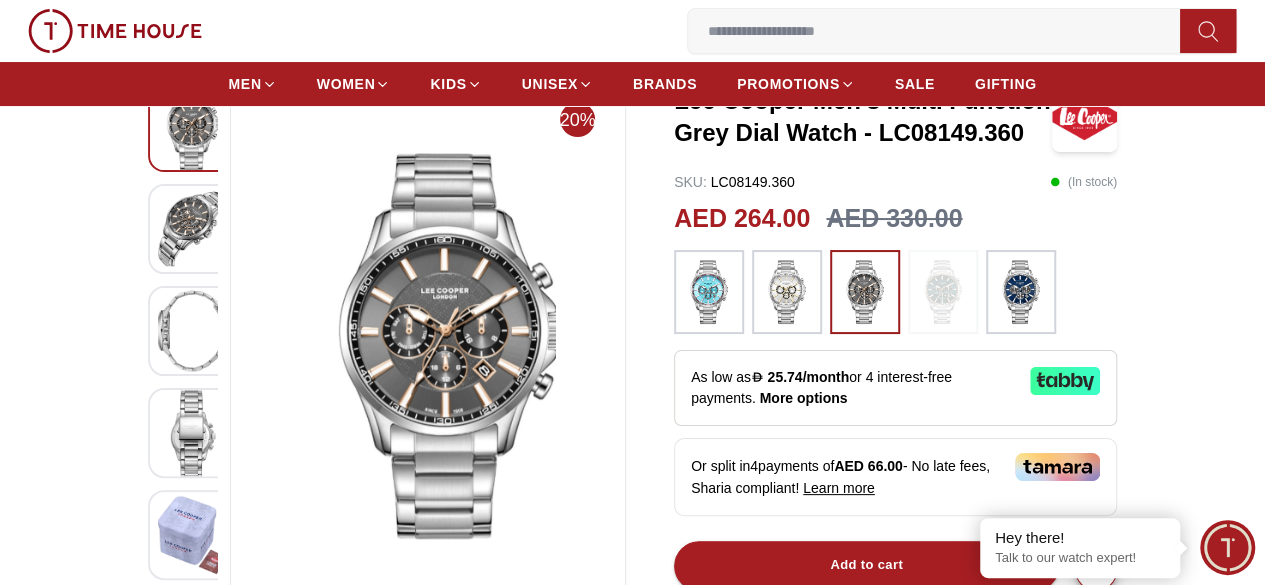 click at bounding box center (1021, 292) 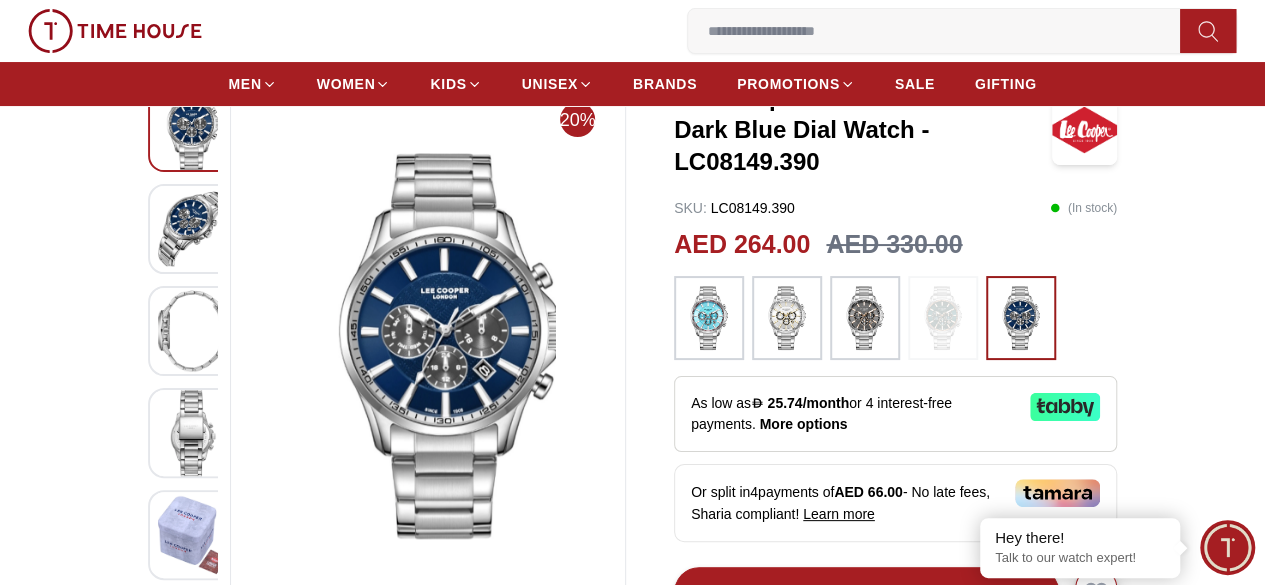 click at bounding box center [865, 318] 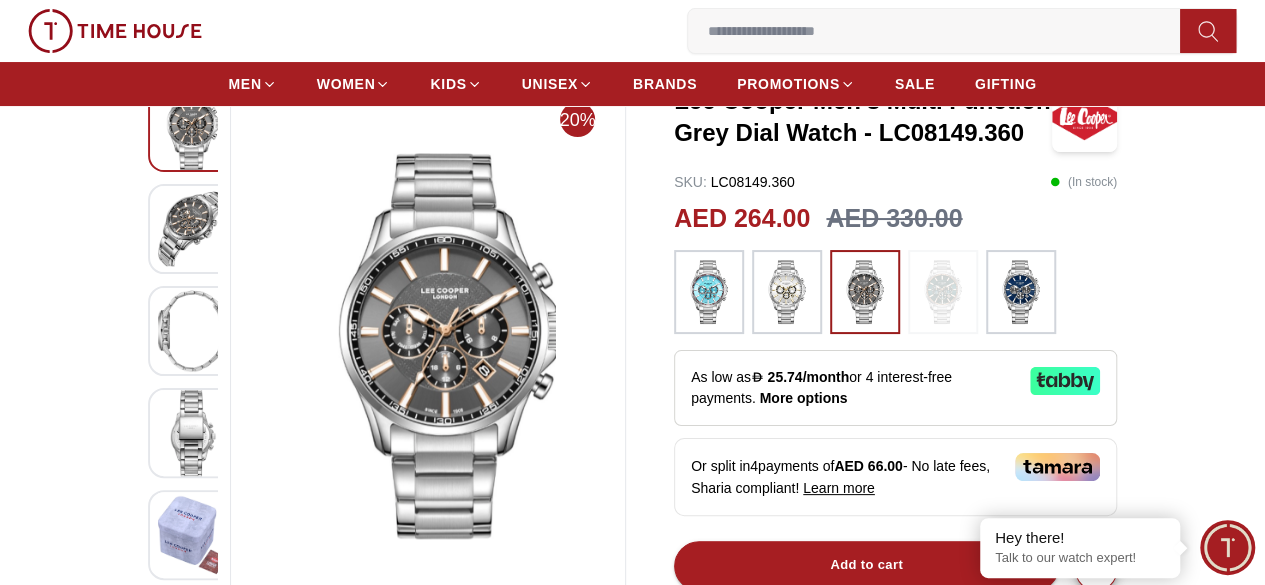 click at bounding box center (865, 292) 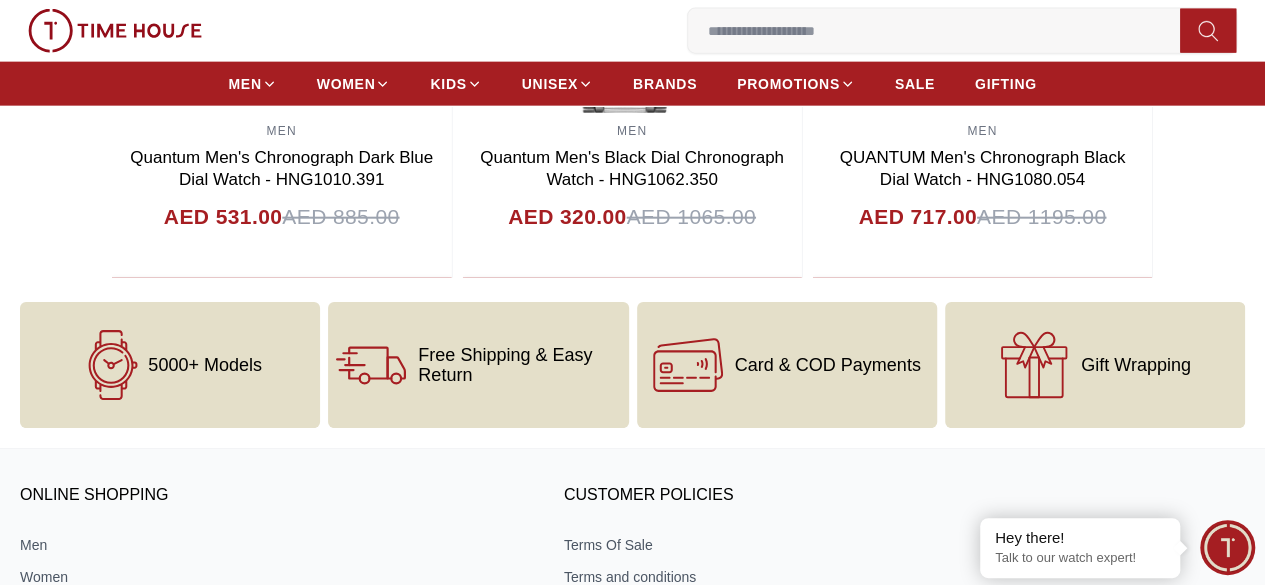 scroll, scrollTop: 2200, scrollLeft: 0, axis: vertical 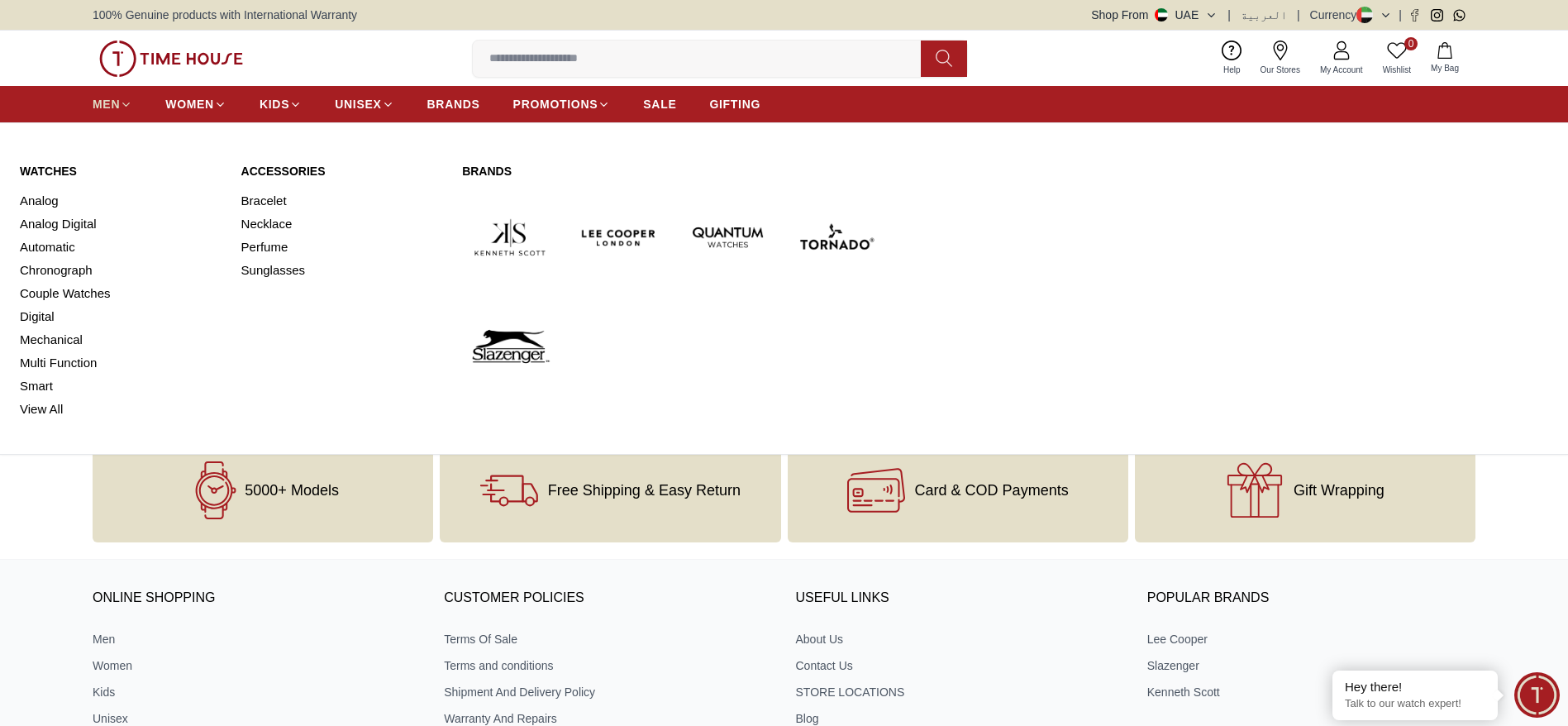 click on "MEN" at bounding box center [106, 104] 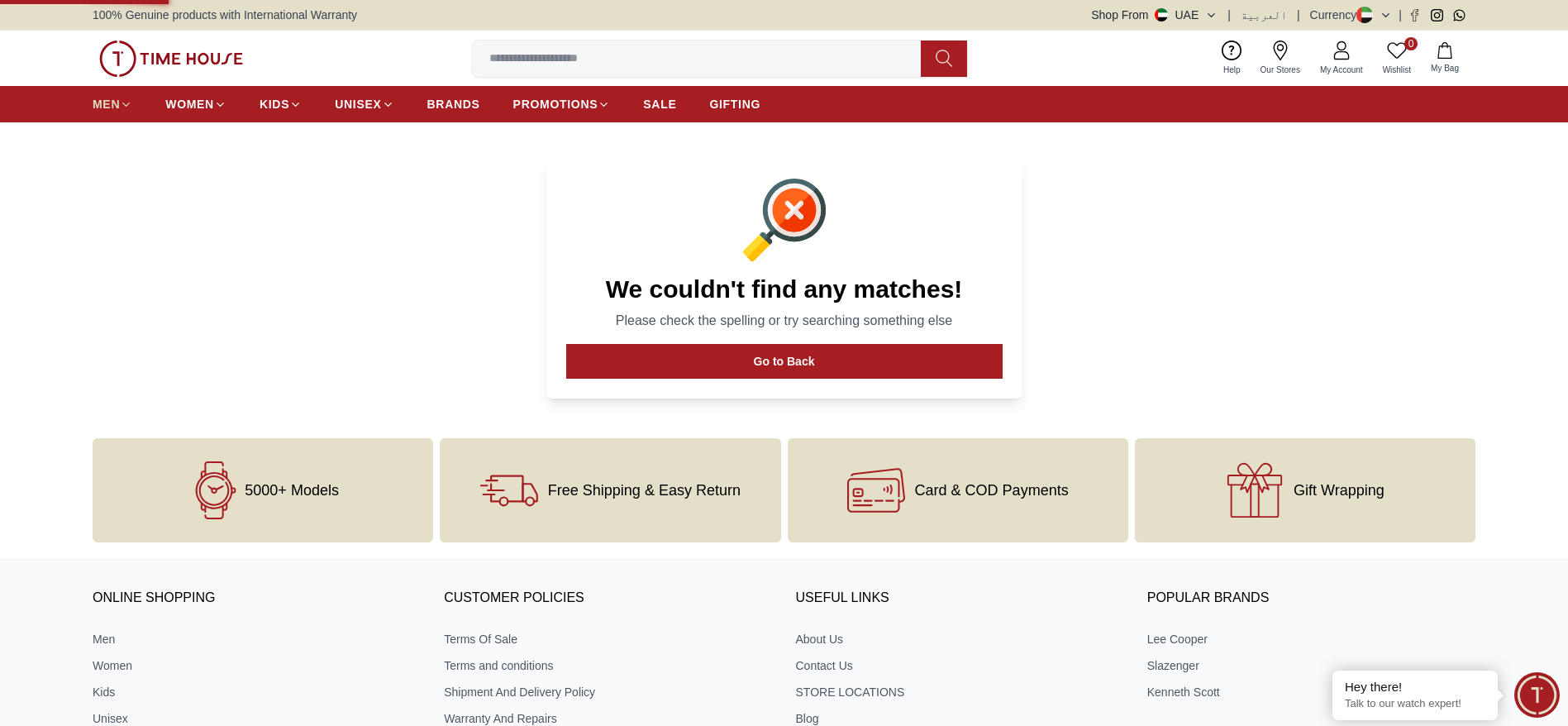 click on "MEN" at bounding box center (106, 104) 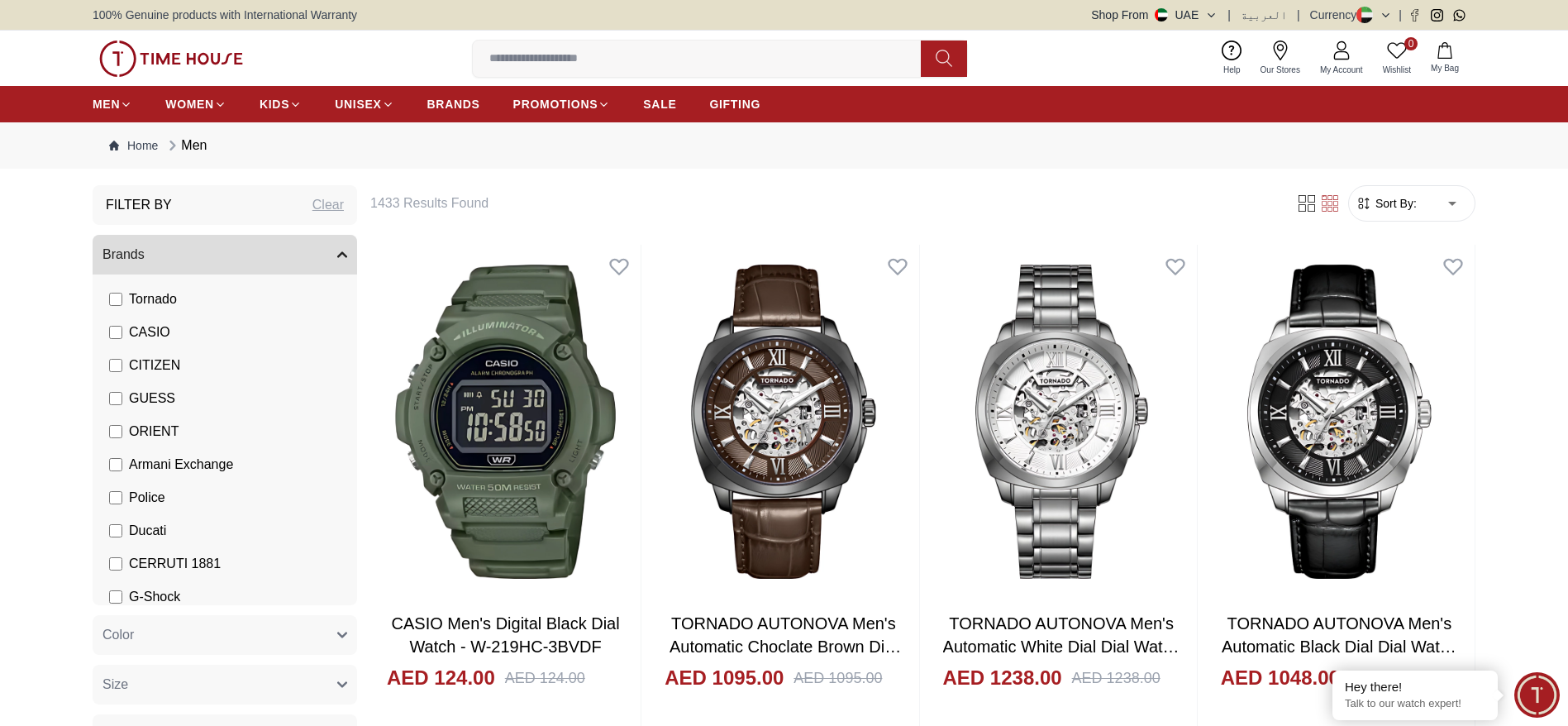 scroll, scrollTop: 322, scrollLeft: 0, axis: vertical 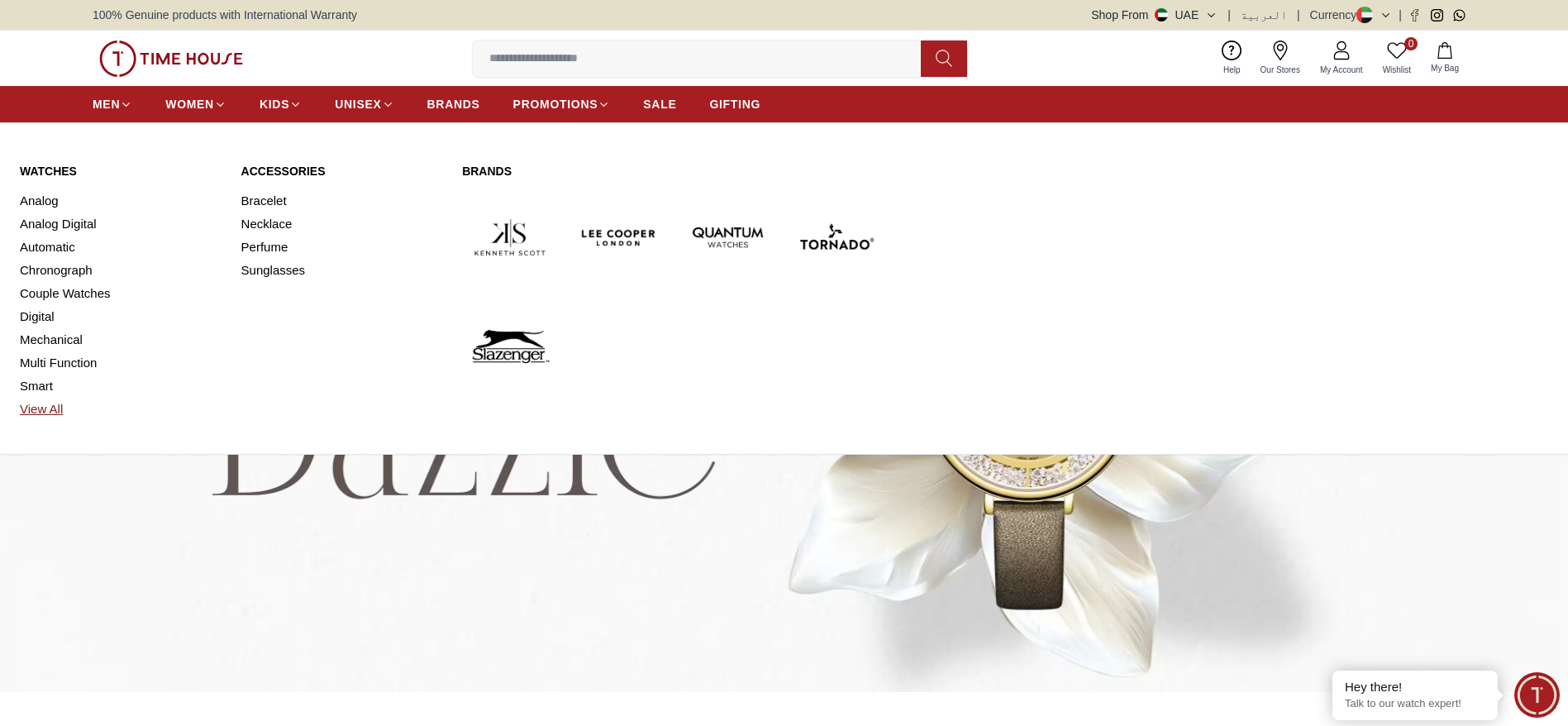 click on "View All" at bounding box center [121, 409] 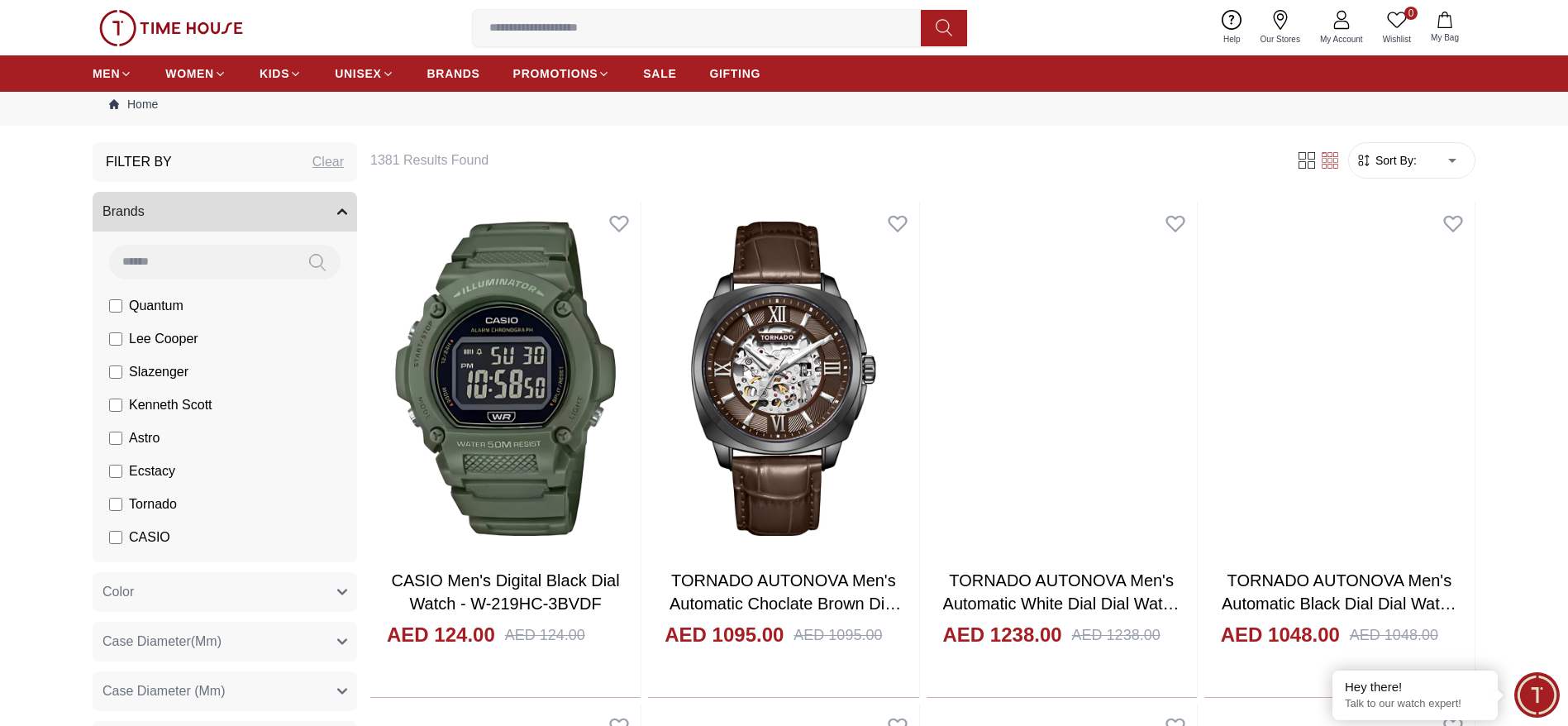 scroll, scrollTop: 0, scrollLeft: 0, axis: both 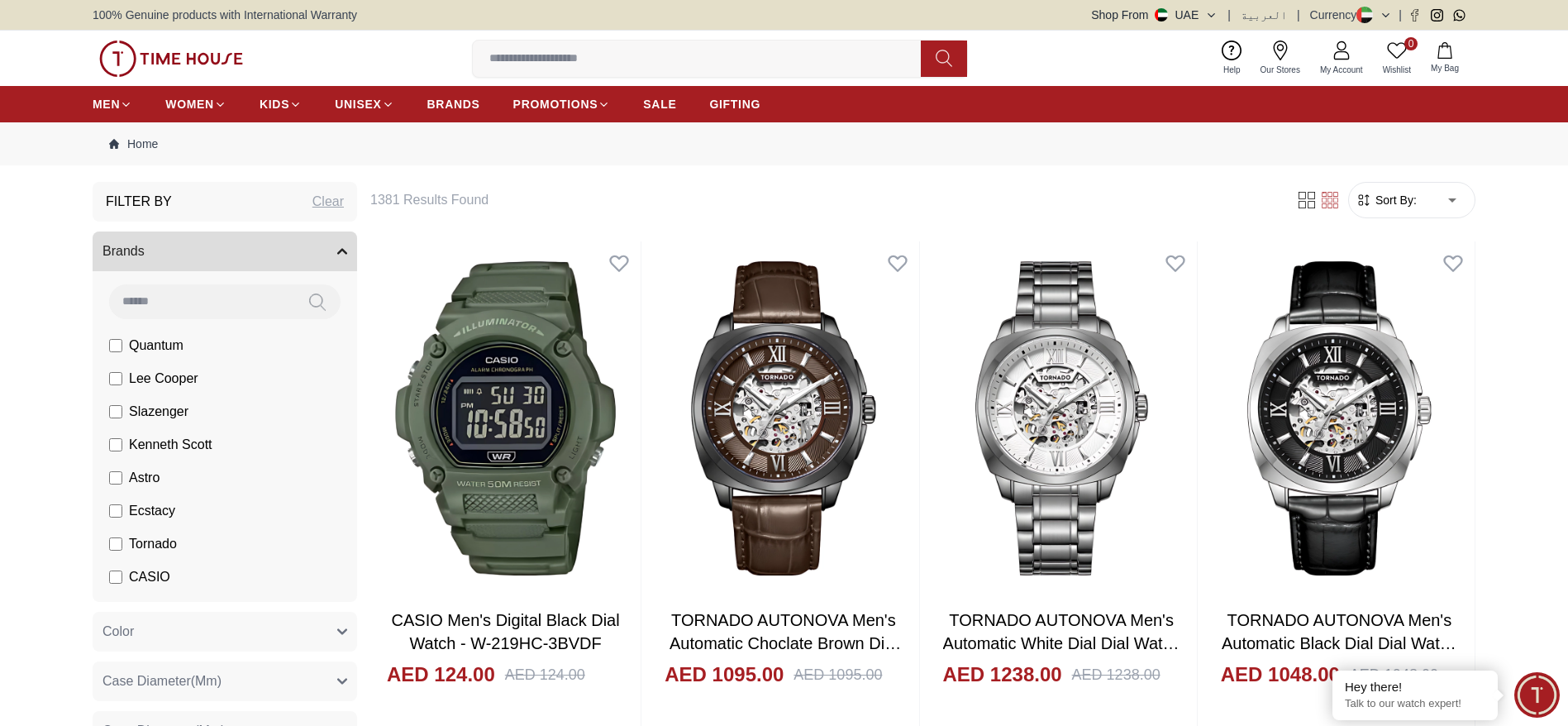 click on "Sort By: ​ ****** ​" at bounding box center (1412, 200) 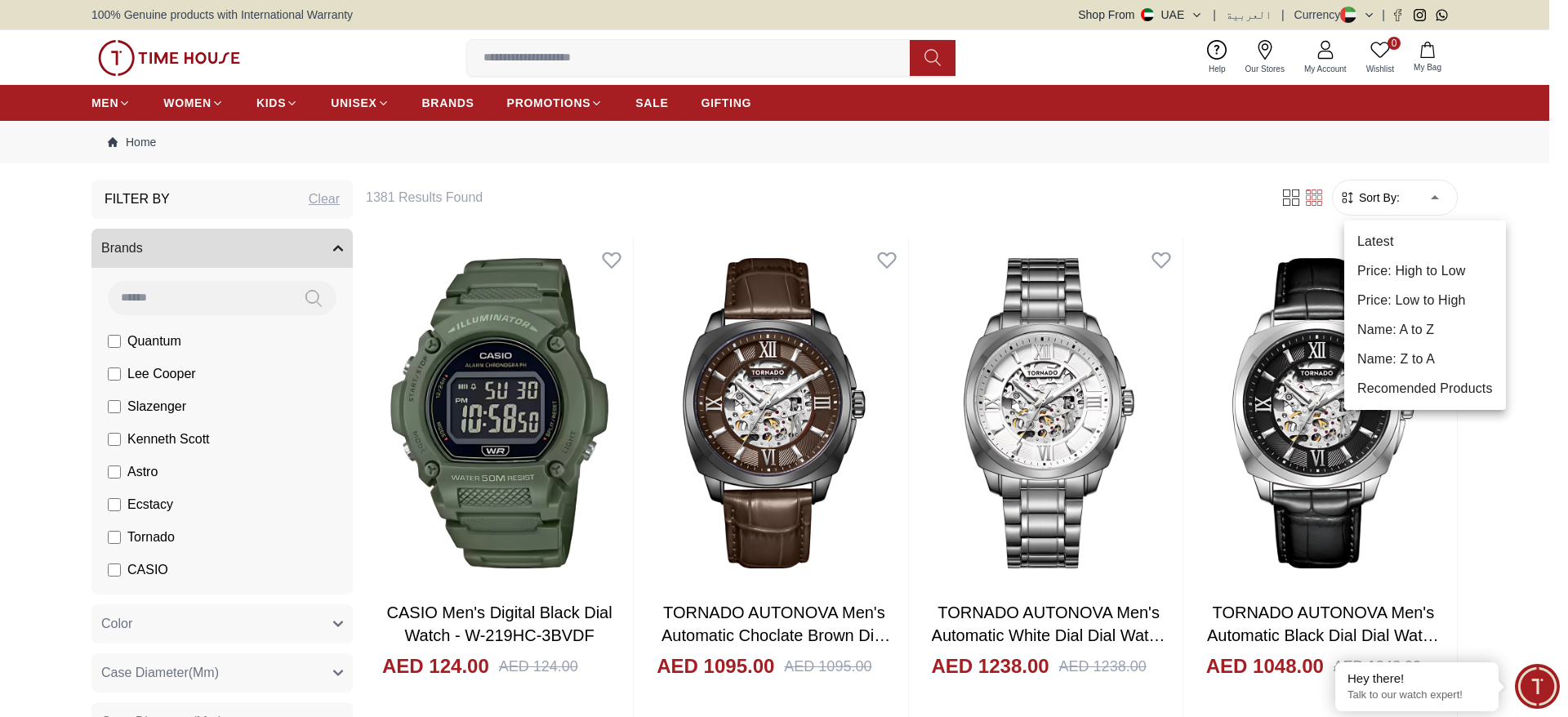 click at bounding box center [784, 358] 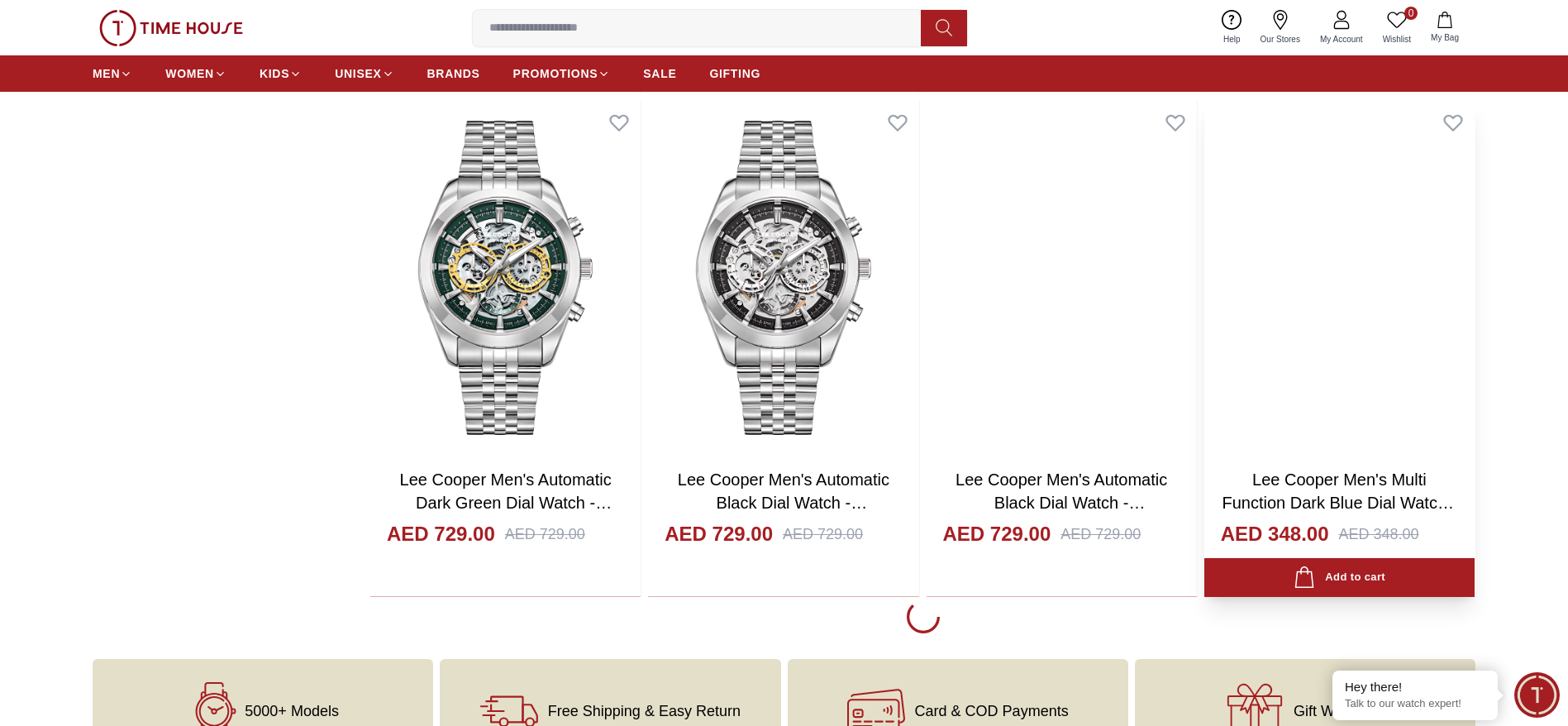 scroll, scrollTop: 1819, scrollLeft: 0, axis: vertical 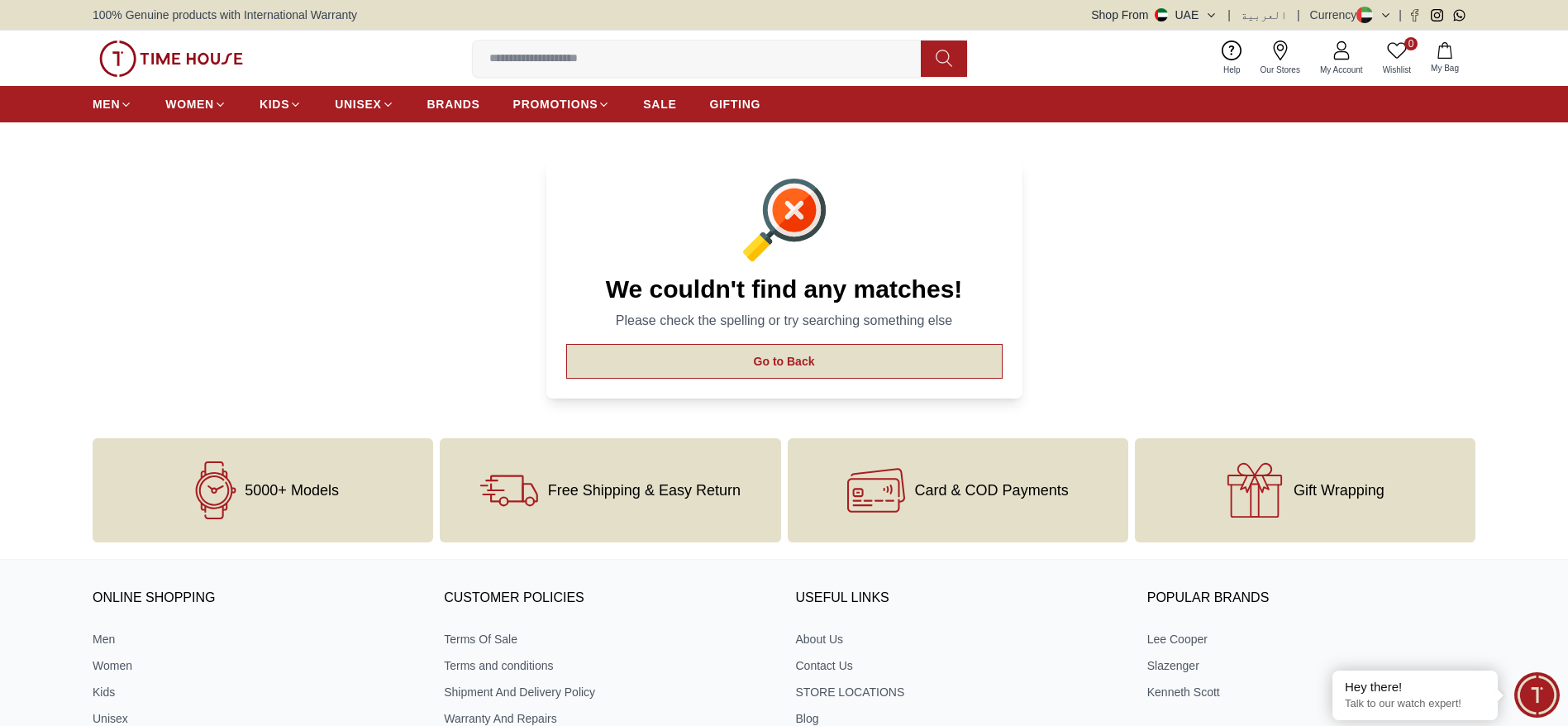 click on "Go to Back" at bounding box center (784, 361) 